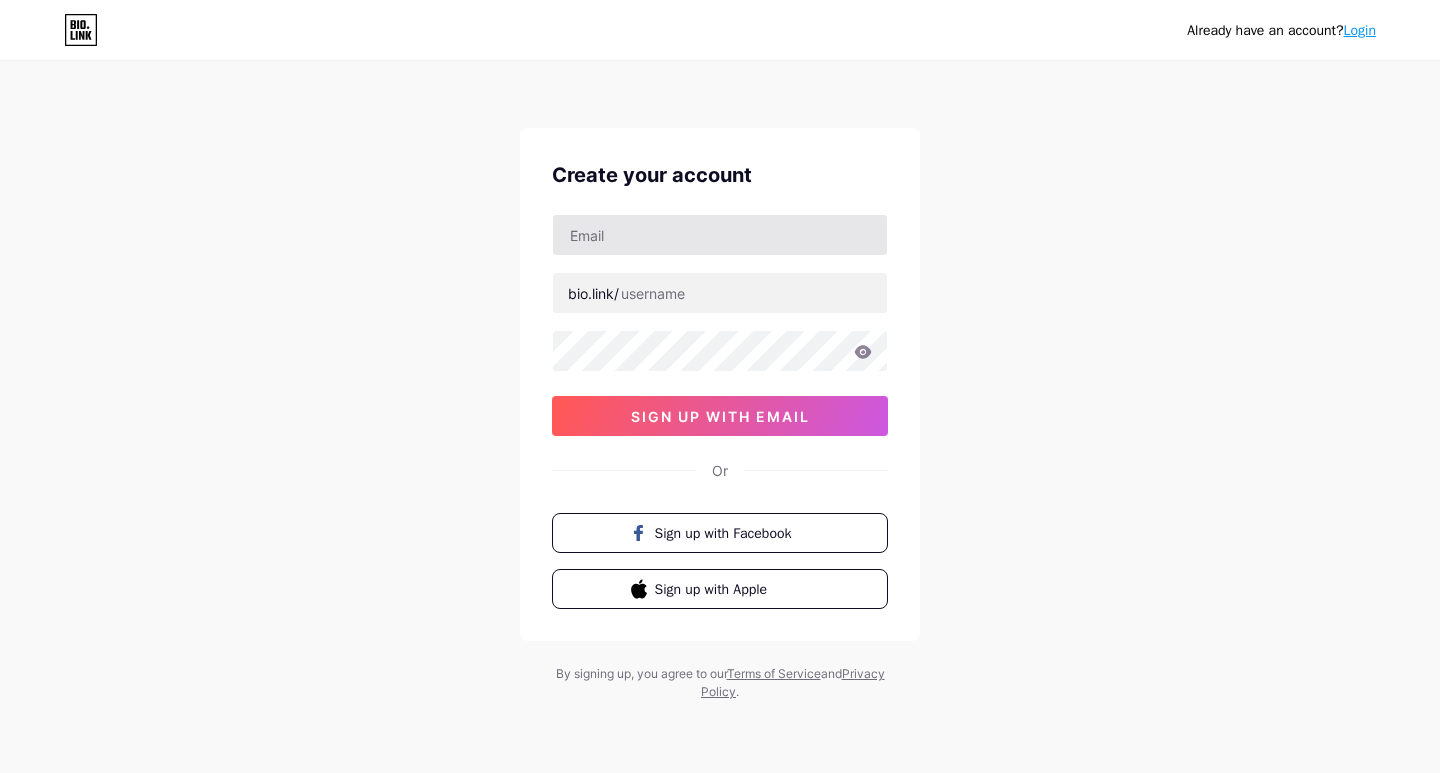 scroll, scrollTop: 0, scrollLeft: 0, axis: both 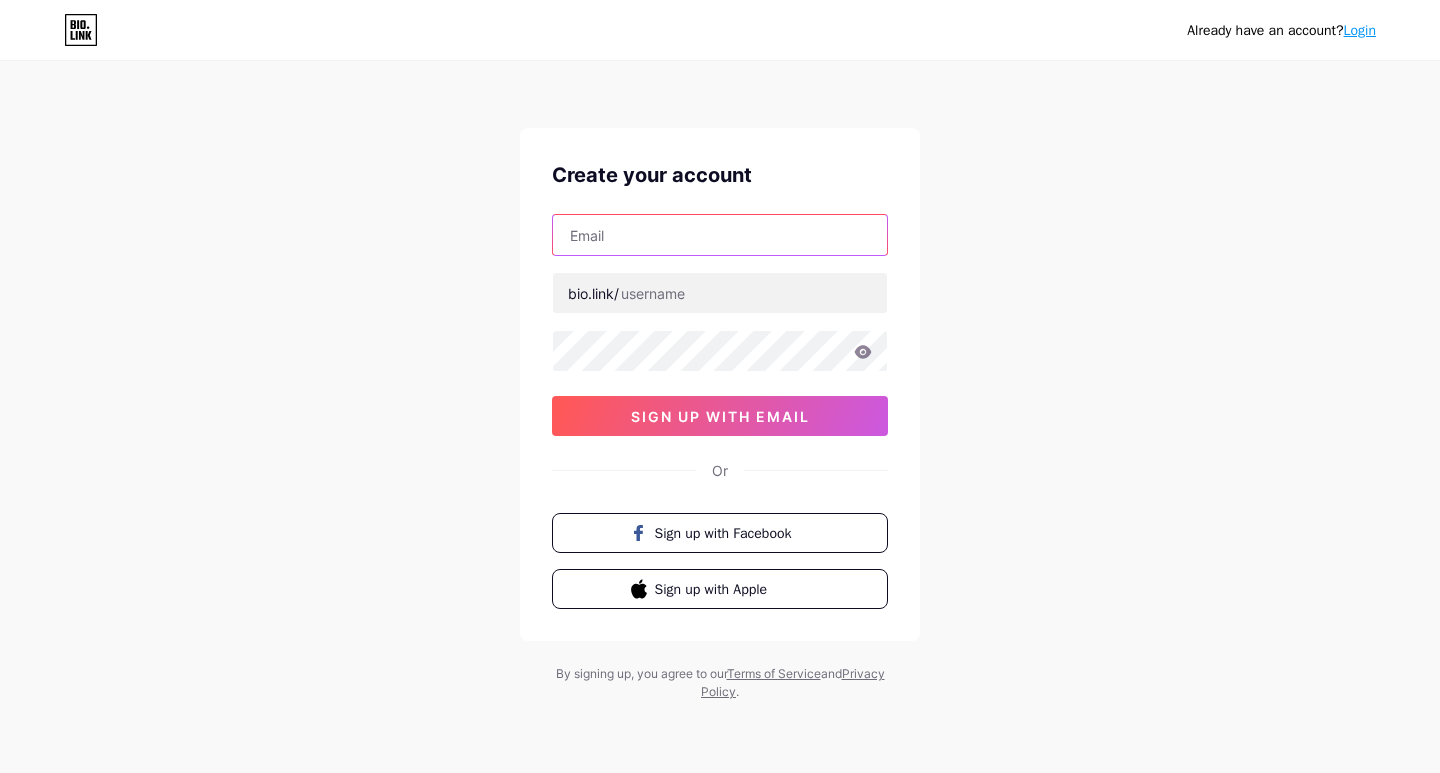 click at bounding box center (720, 235) 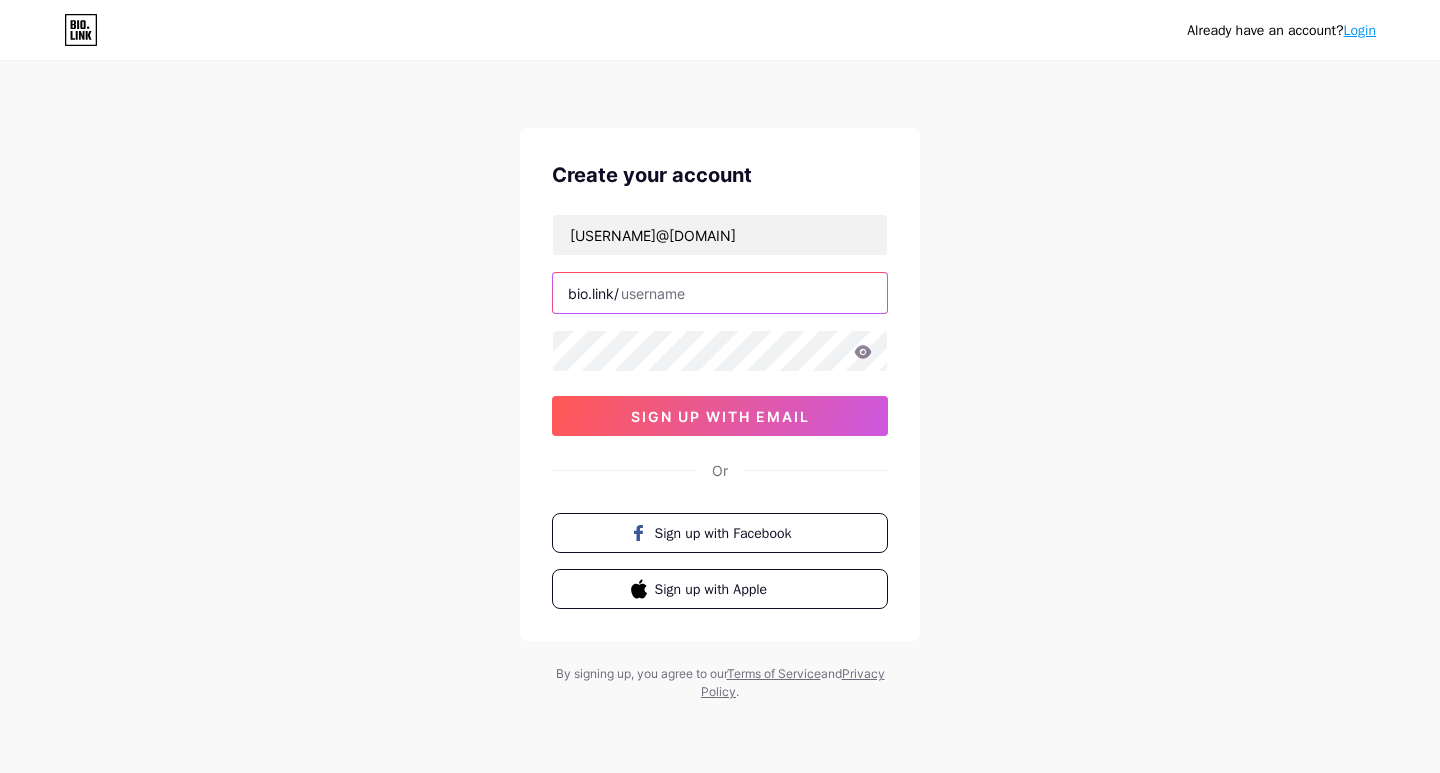 click at bounding box center (720, 293) 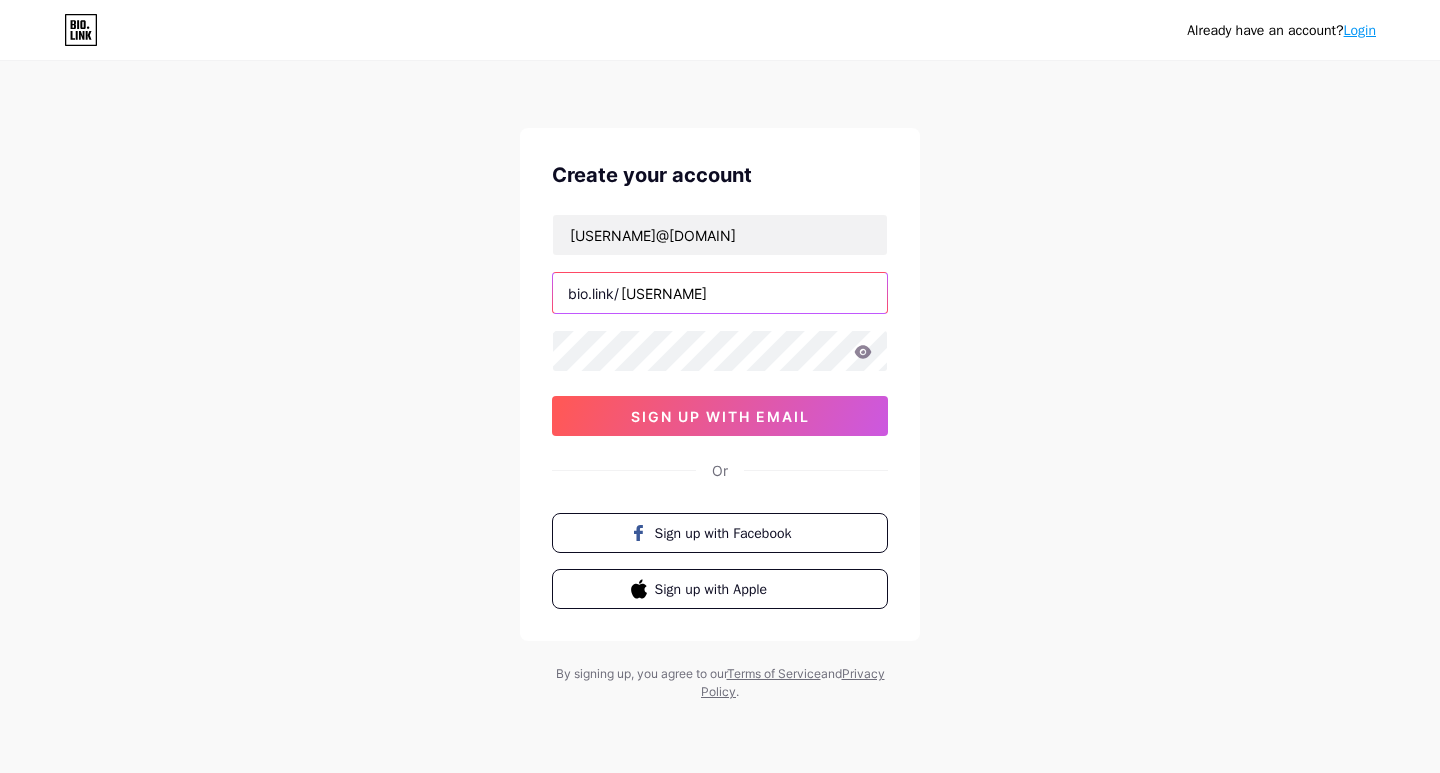 type on "[USERNAME]" 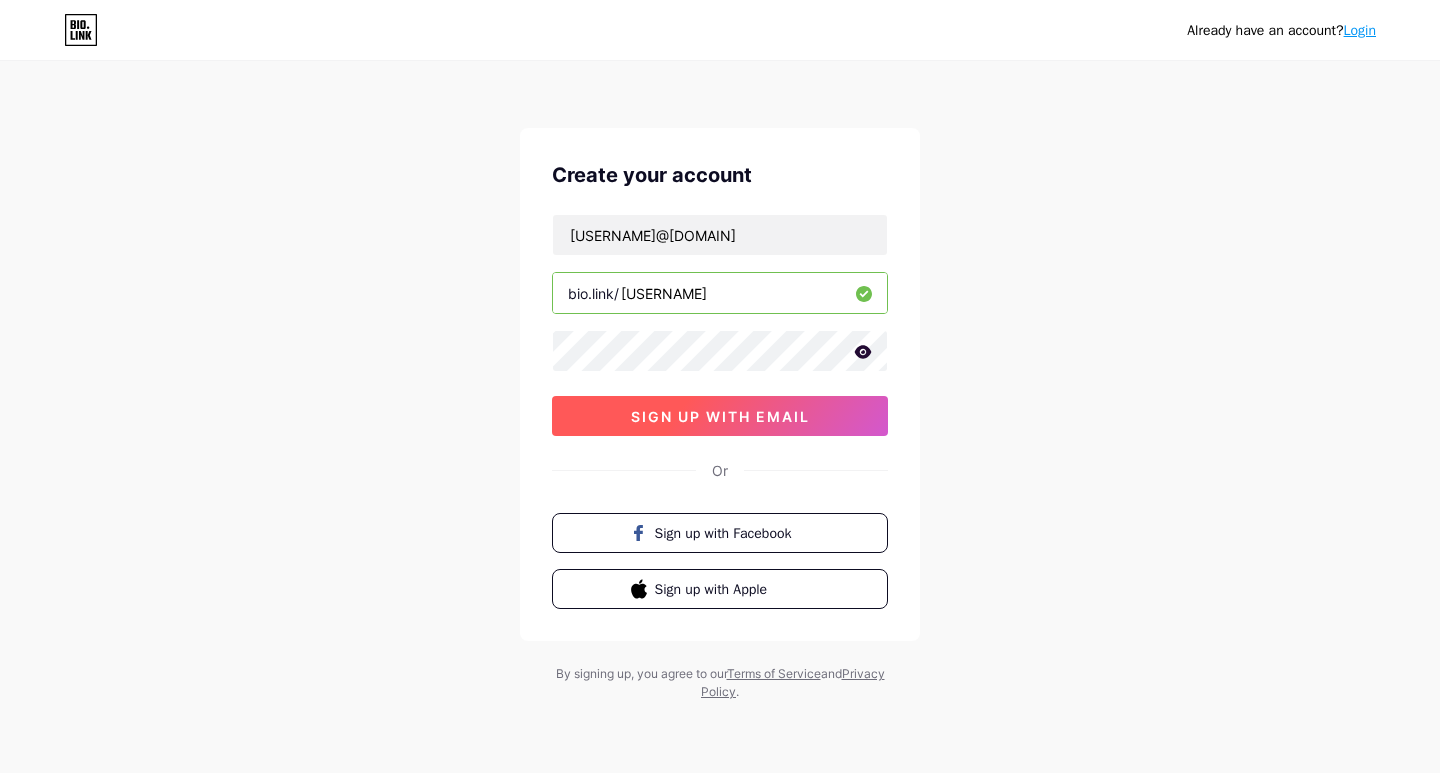 click on "sign up with email" at bounding box center (720, 416) 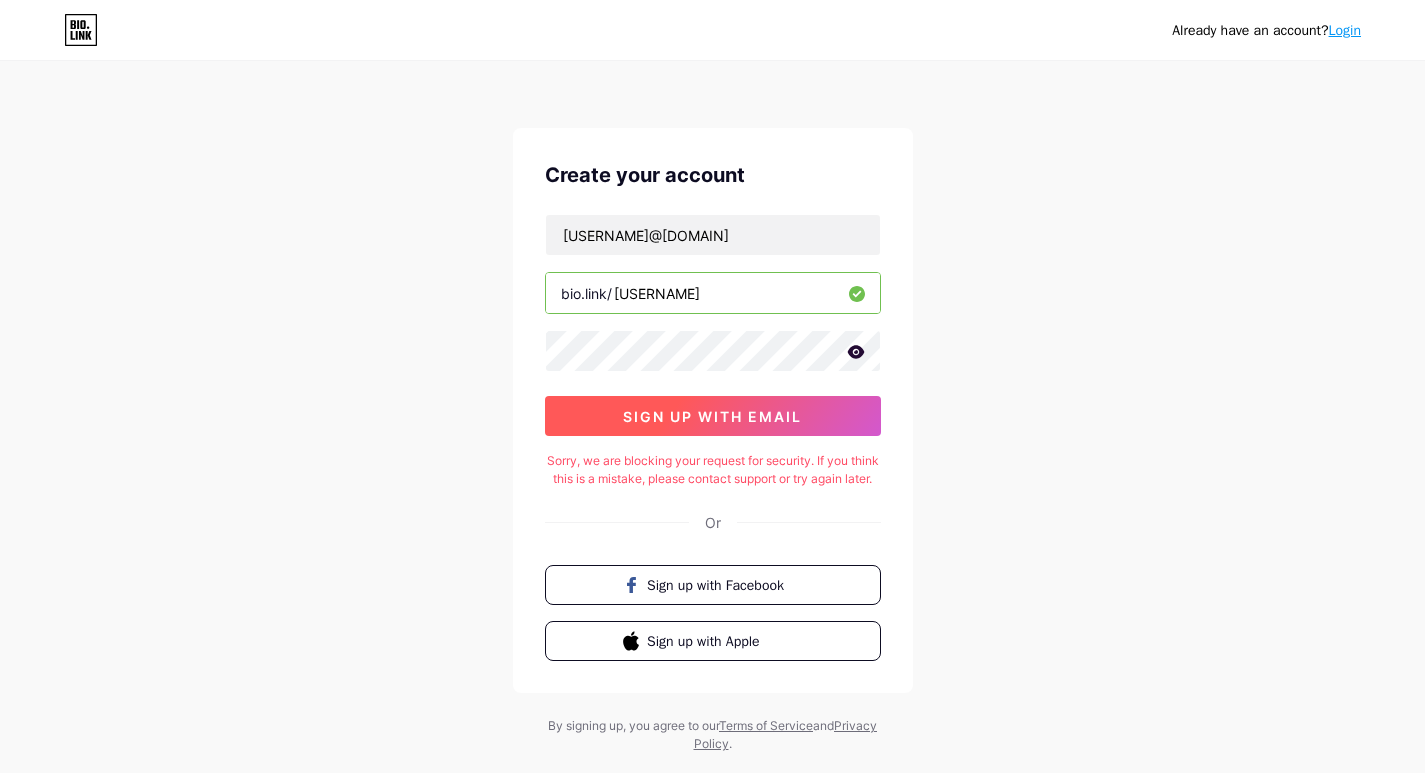 click on "sign up with email" at bounding box center (712, 416) 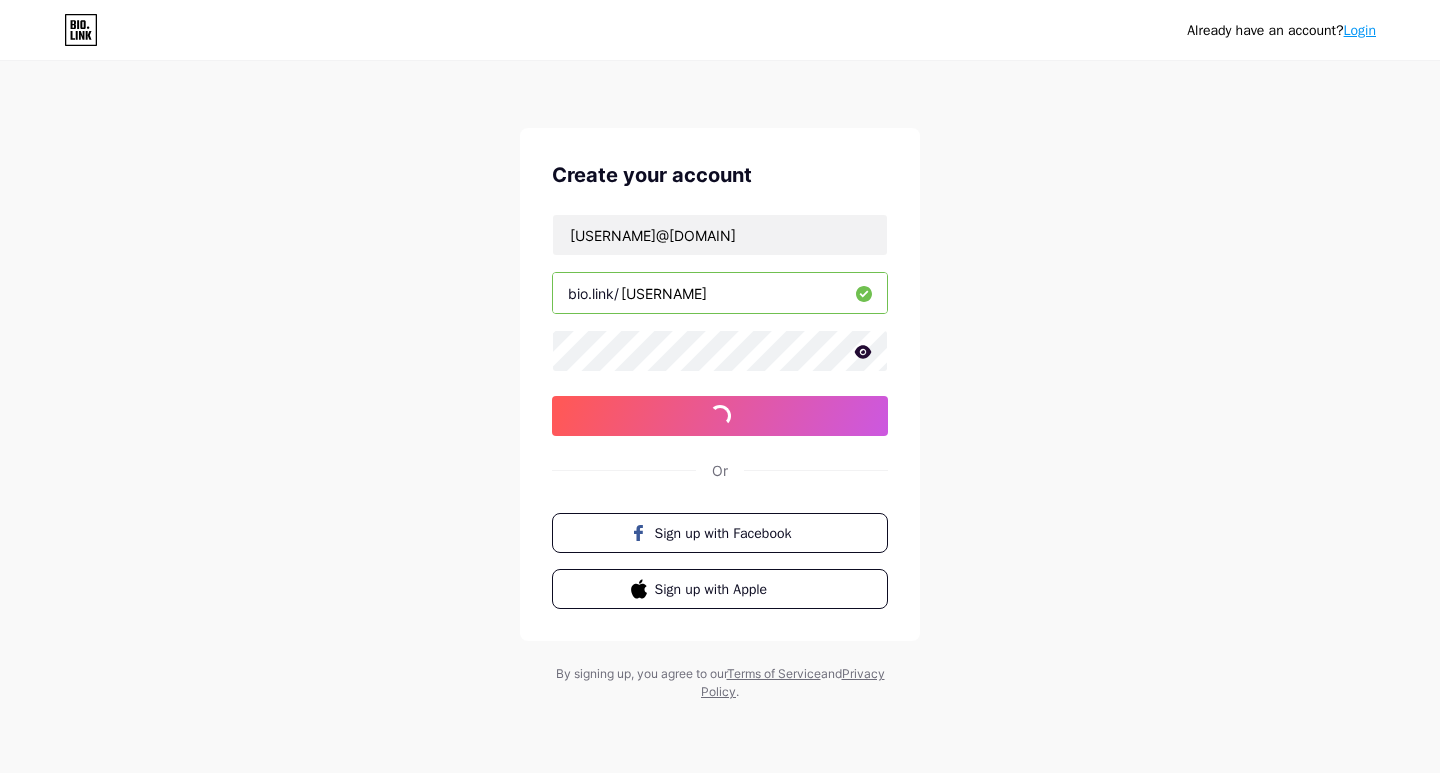 click on "Login" at bounding box center (1360, 30) 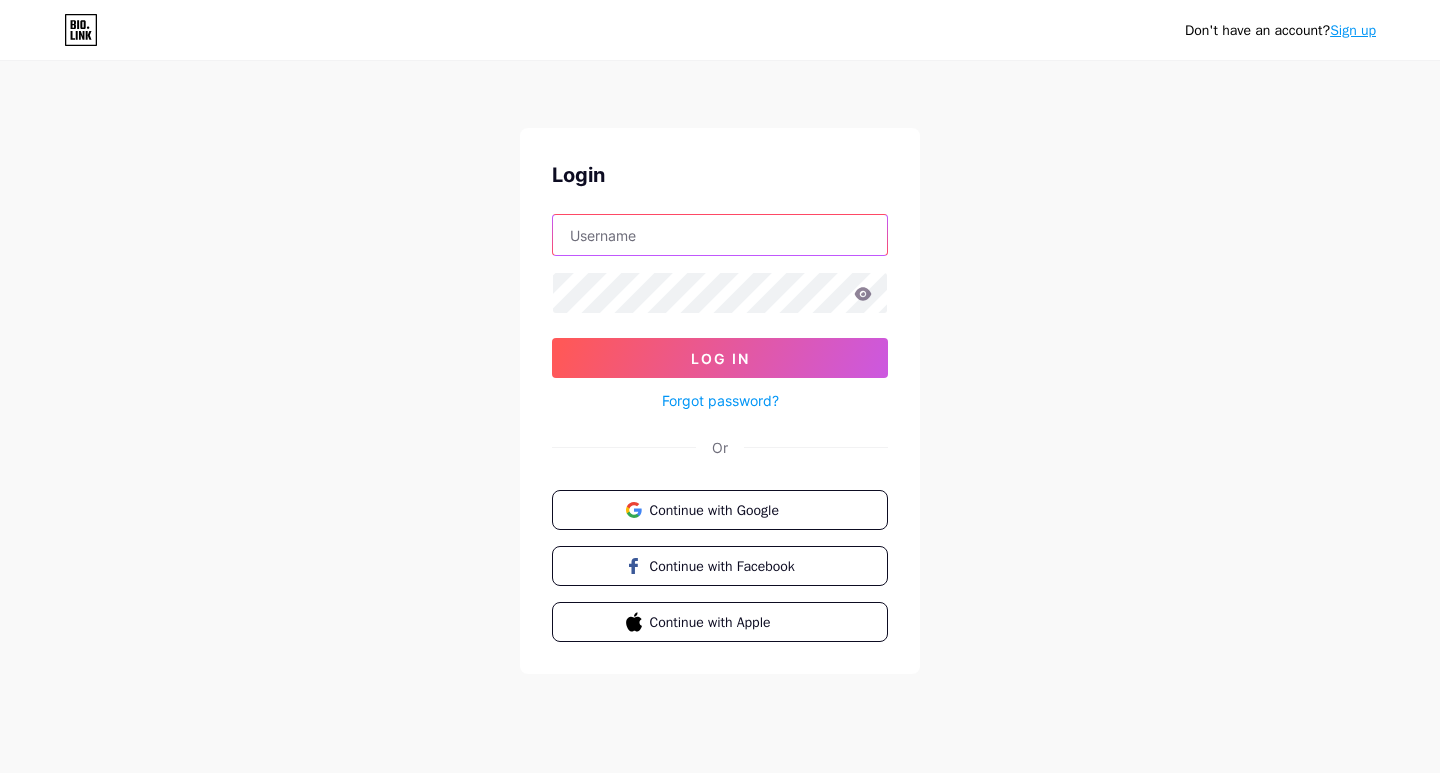 type on "[EMAIL]" 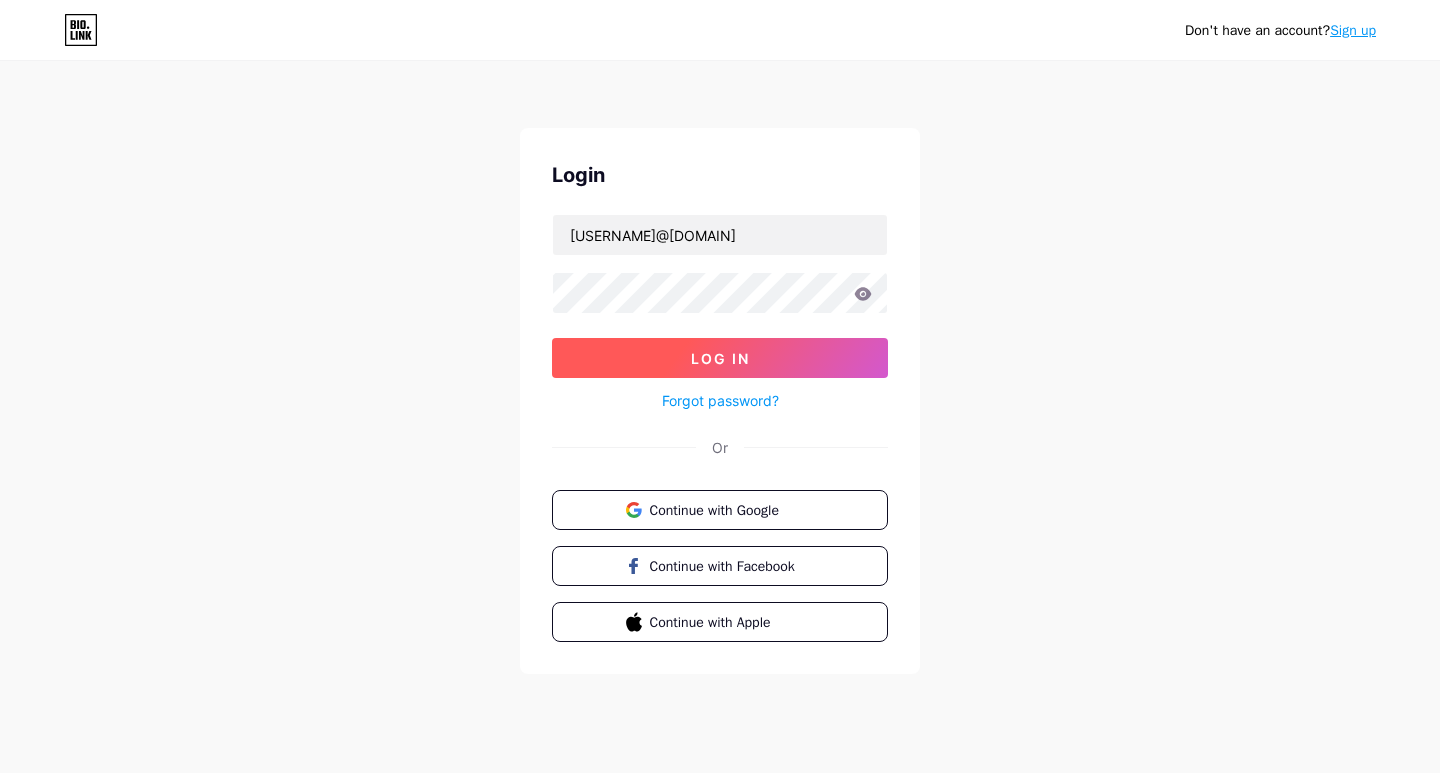 click on "Log In" at bounding box center (720, 358) 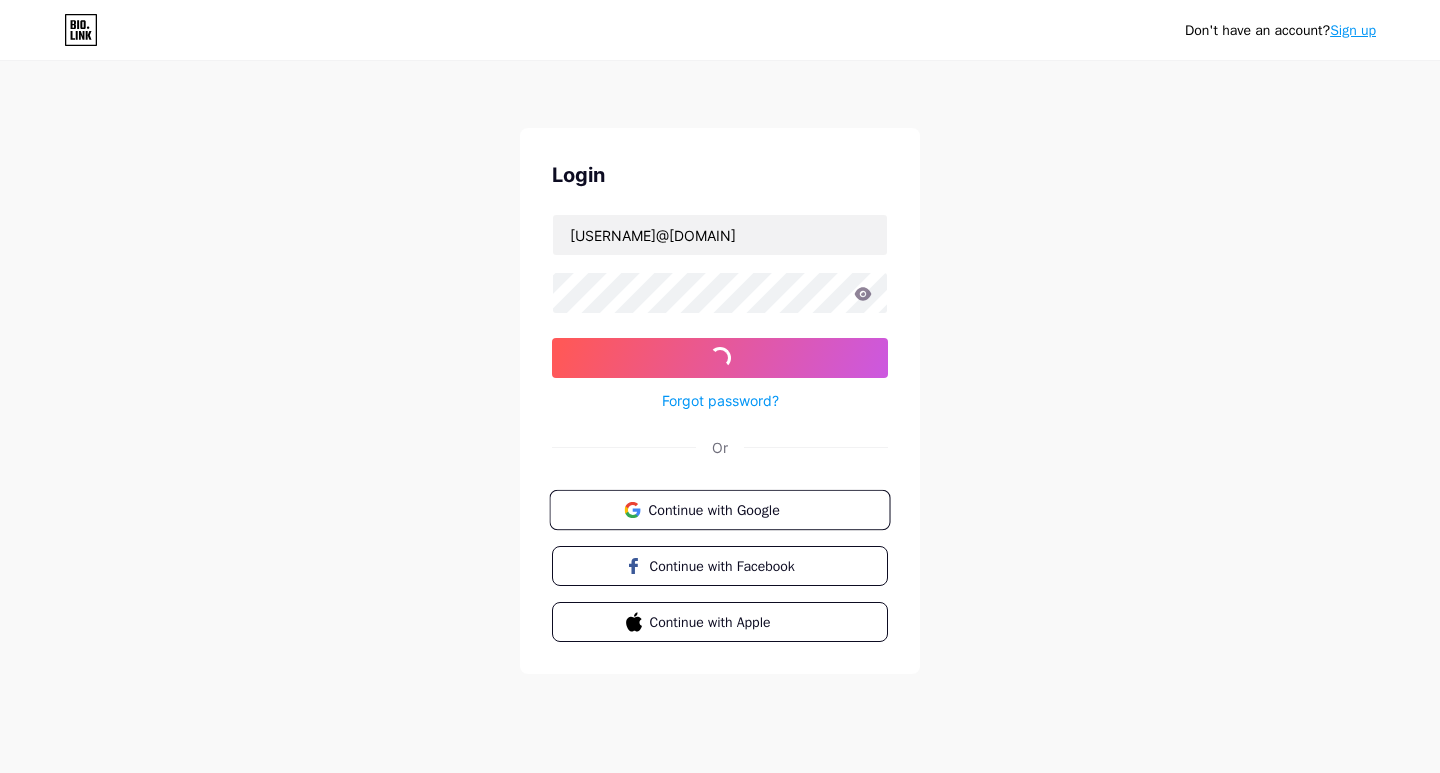 click on "Continue with Google" at bounding box center [731, 509] 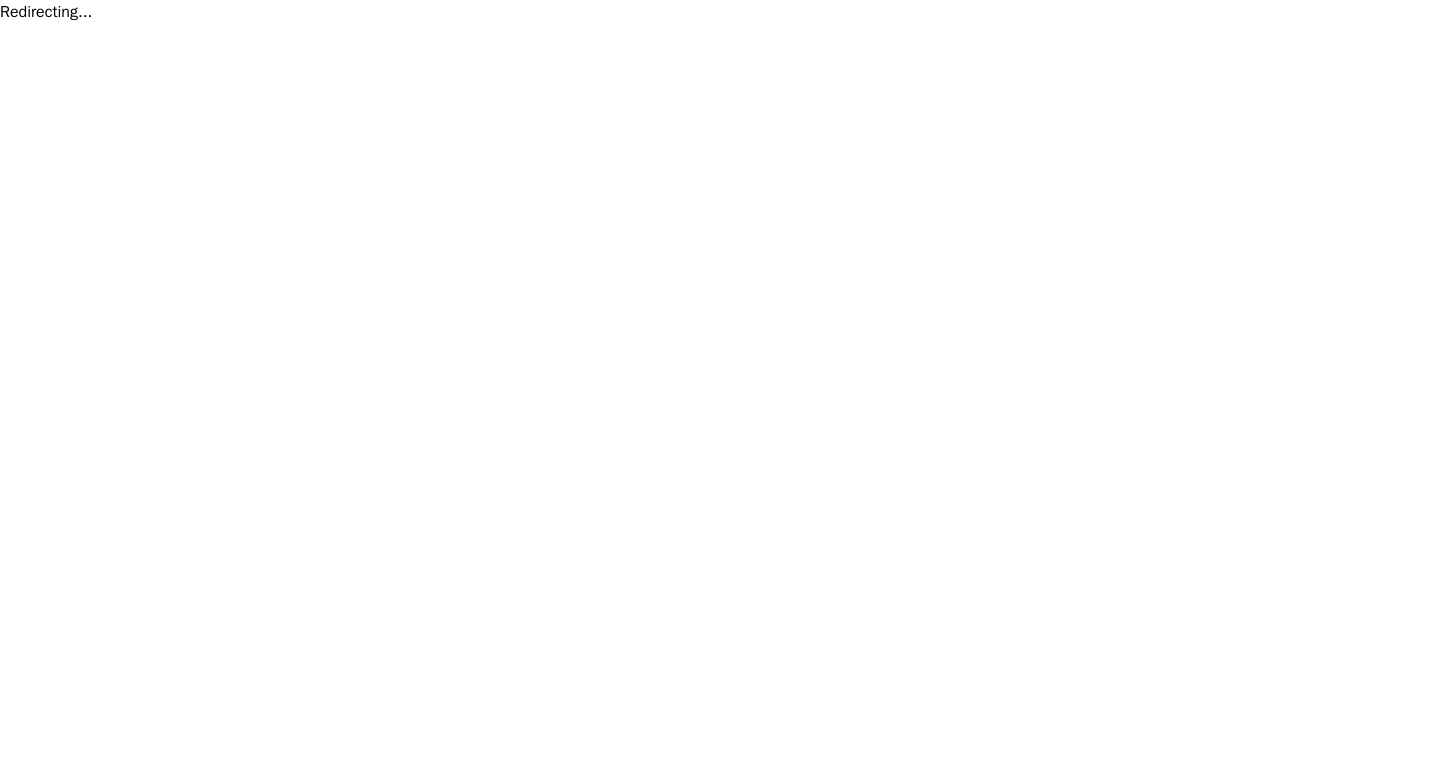 scroll, scrollTop: 0, scrollLeft: 0, axis: both 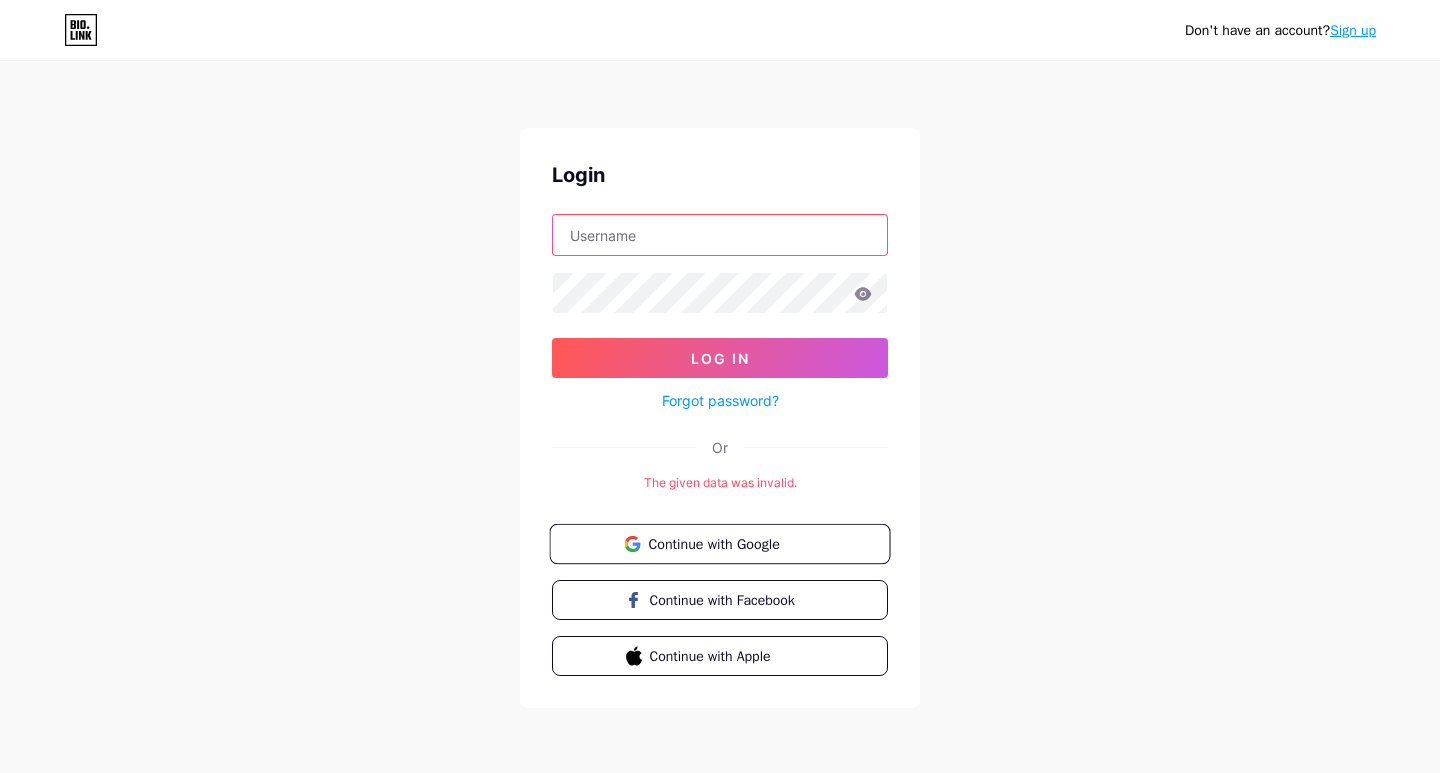 type on "[USERNAME]@[DOMAIN]" 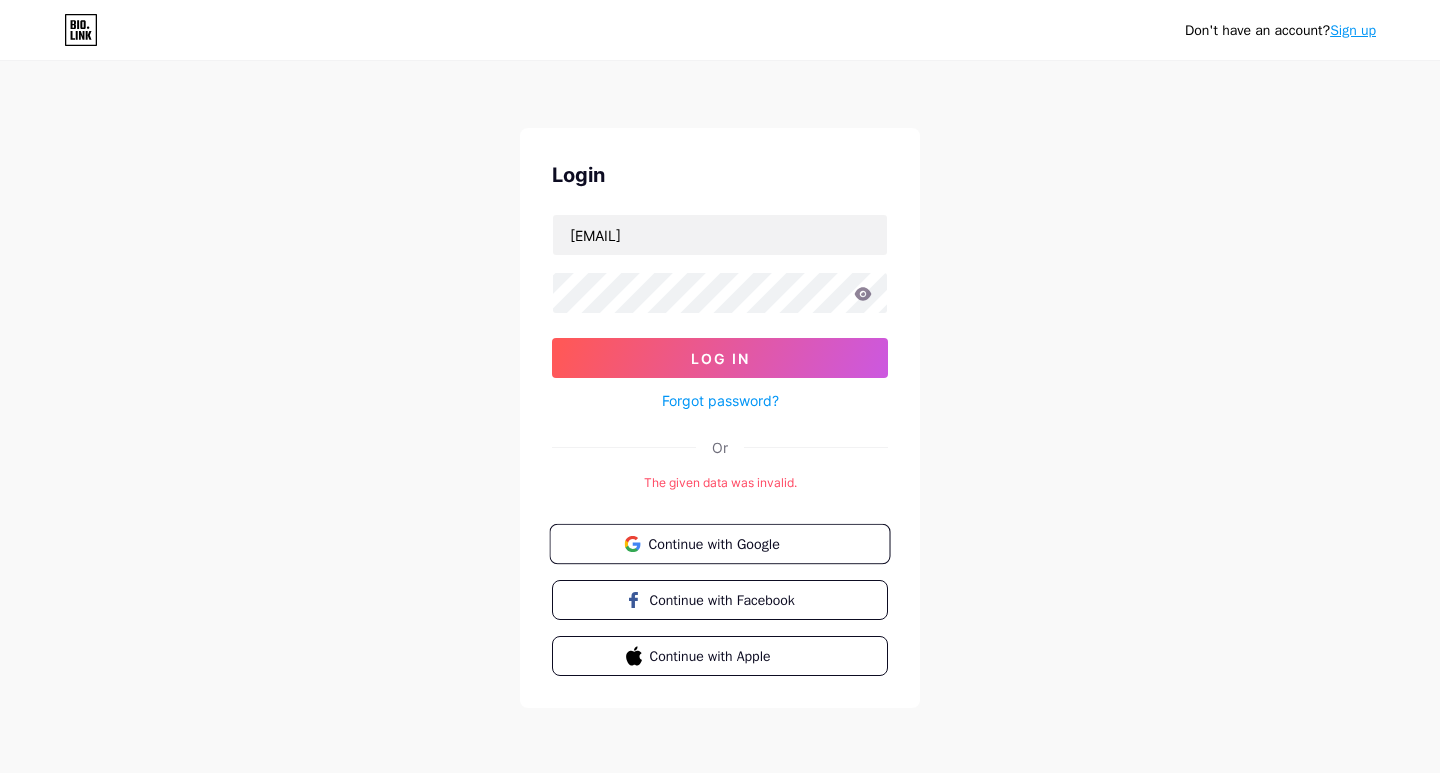 click on "Continue with Google" at bounding box center [731, 543] 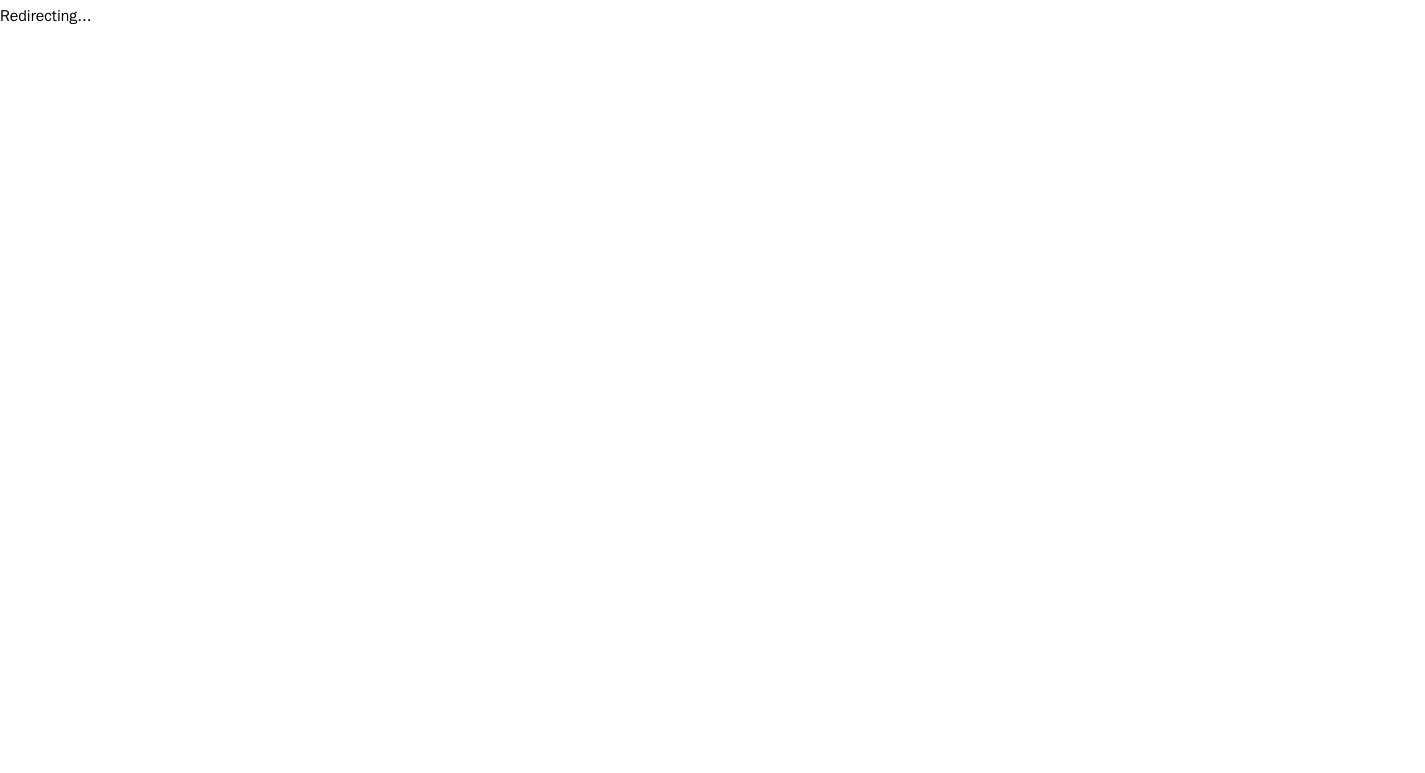 scroll, scrollTop: 0, scrollLeft: 0, axis: both 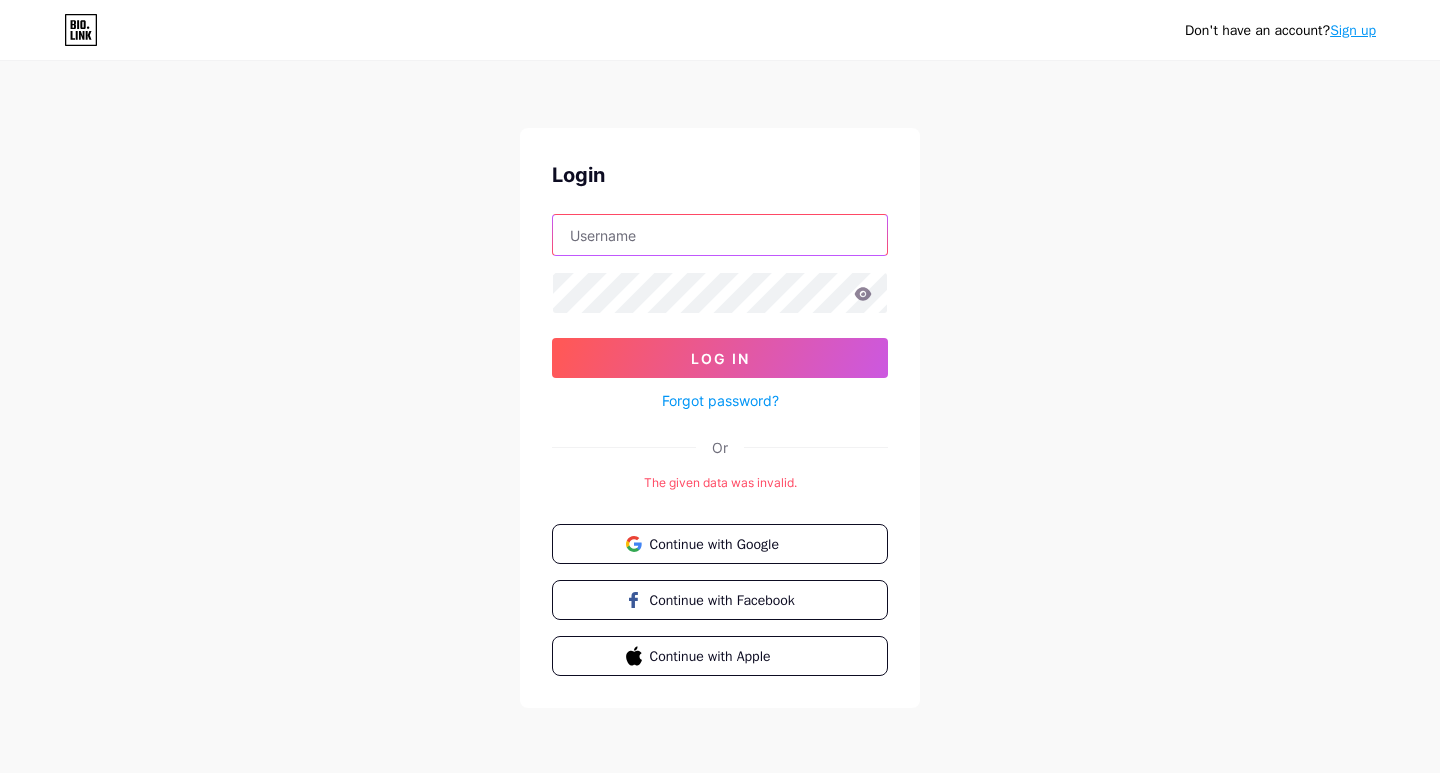 type on "[EMAIL]" 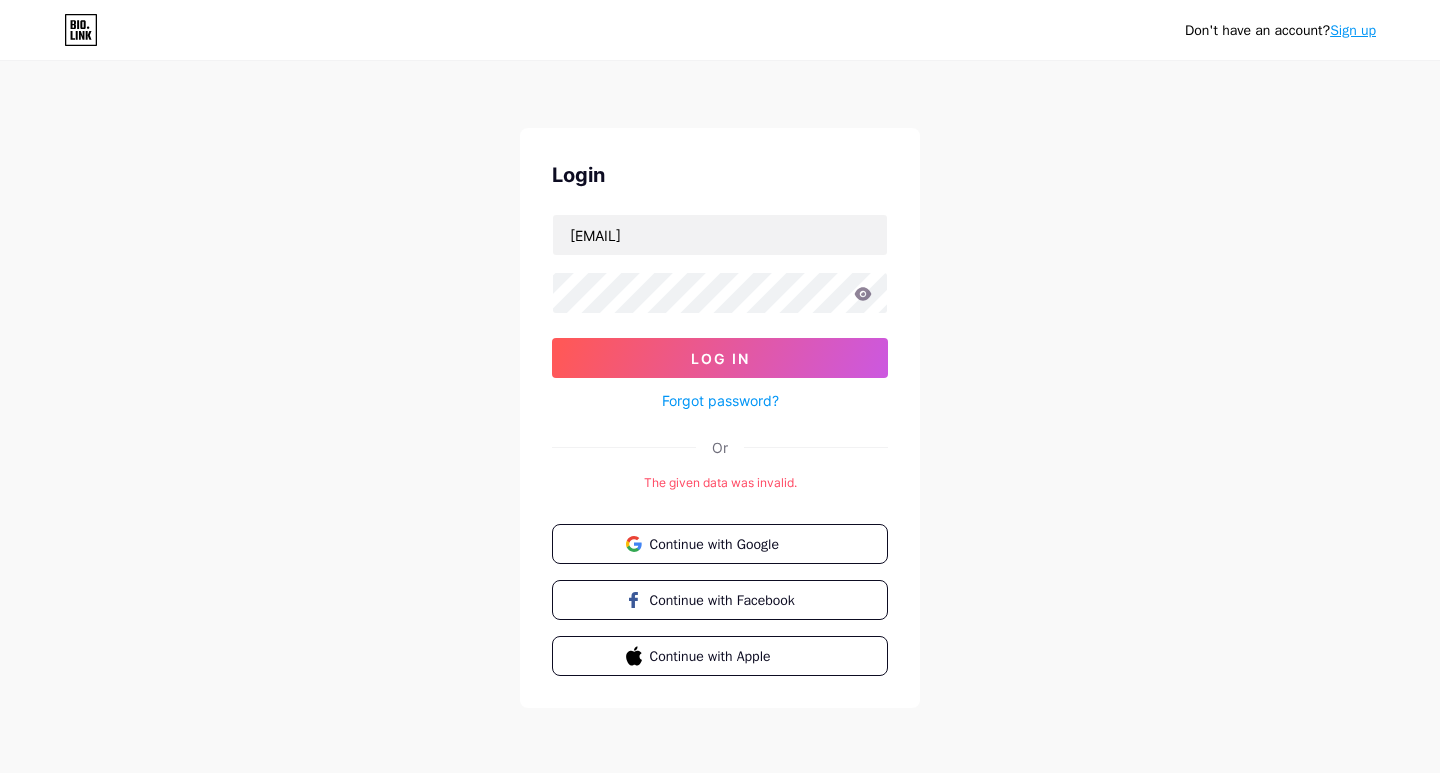 click 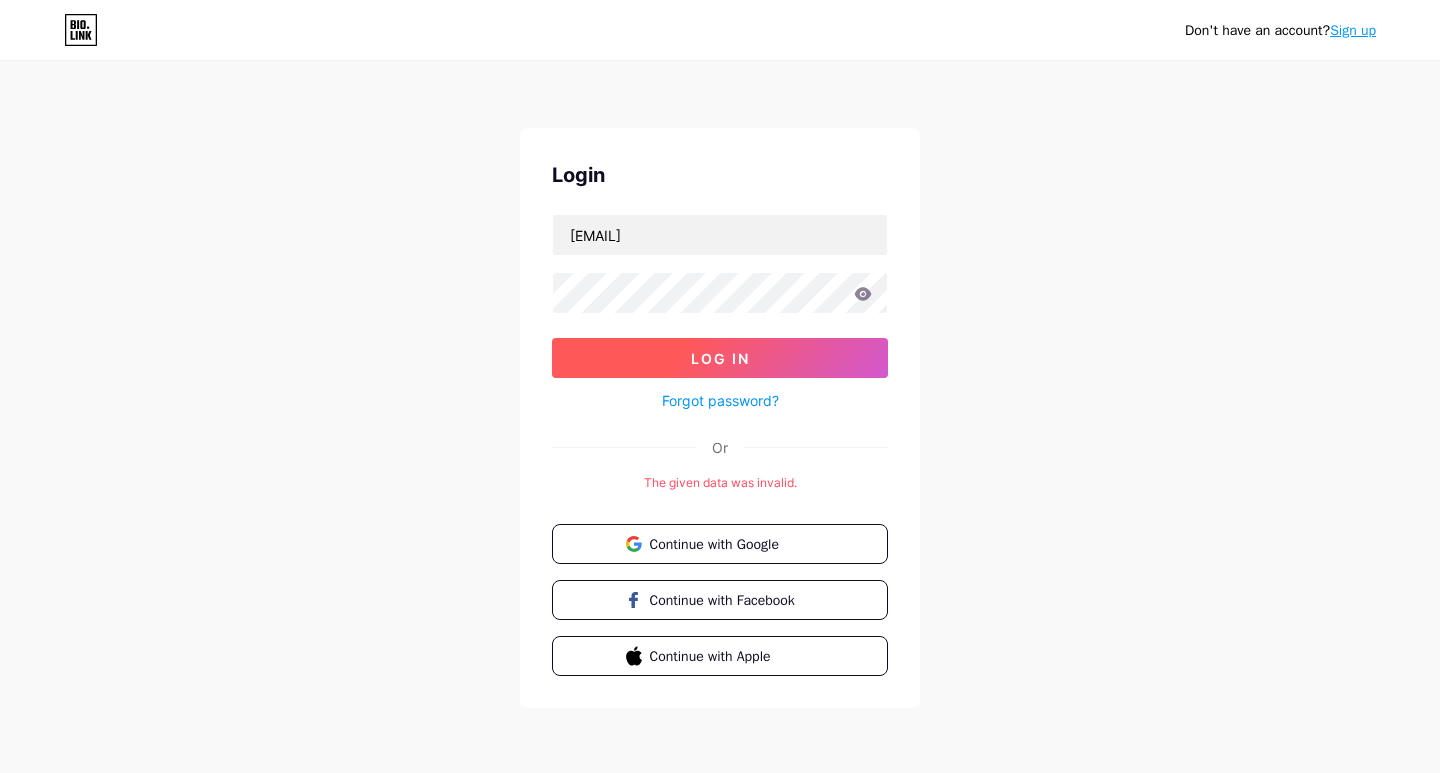 click on "Log In" at bounding box center (720, 358) 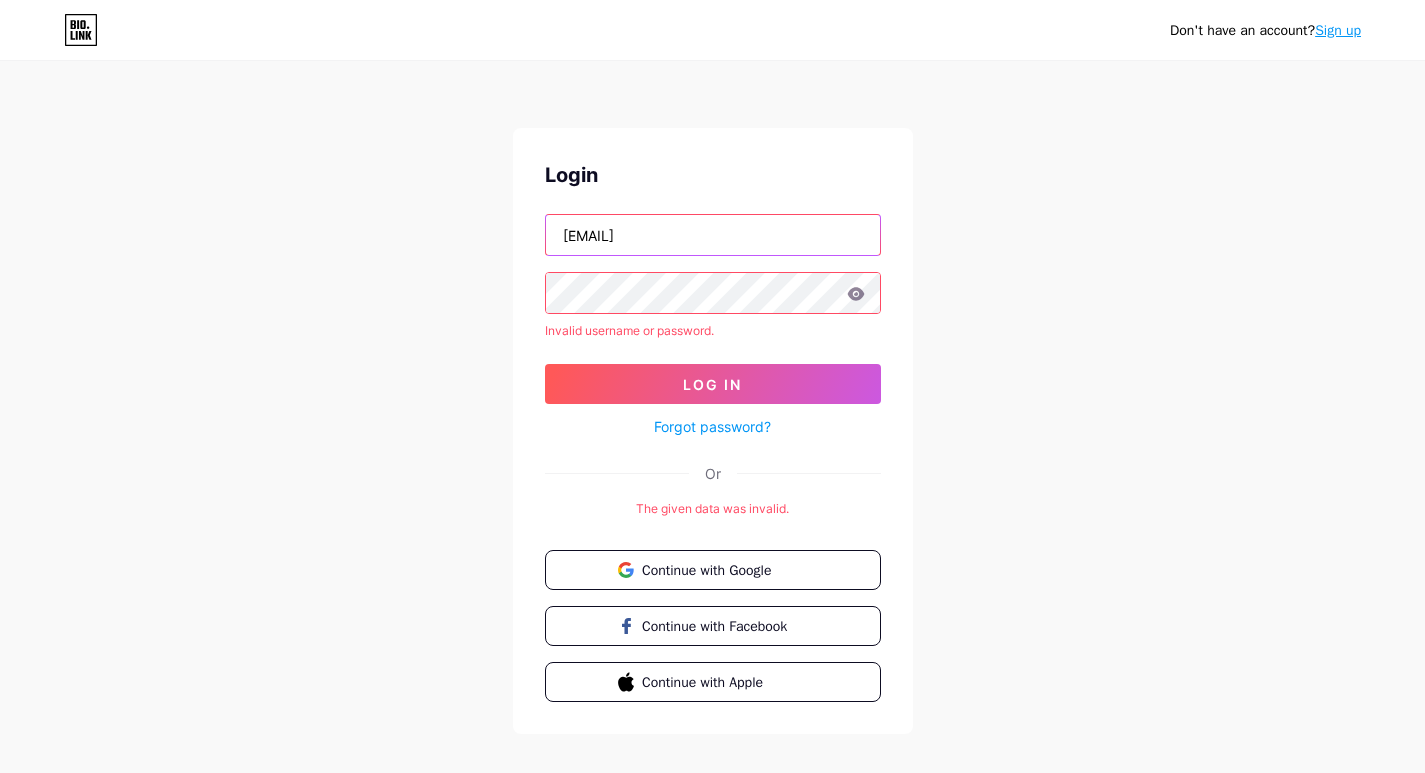 drag, startPoint x: 769, startPoint y: 225, endPoint x: 493, endPoint y: 234, distance: 276.1467 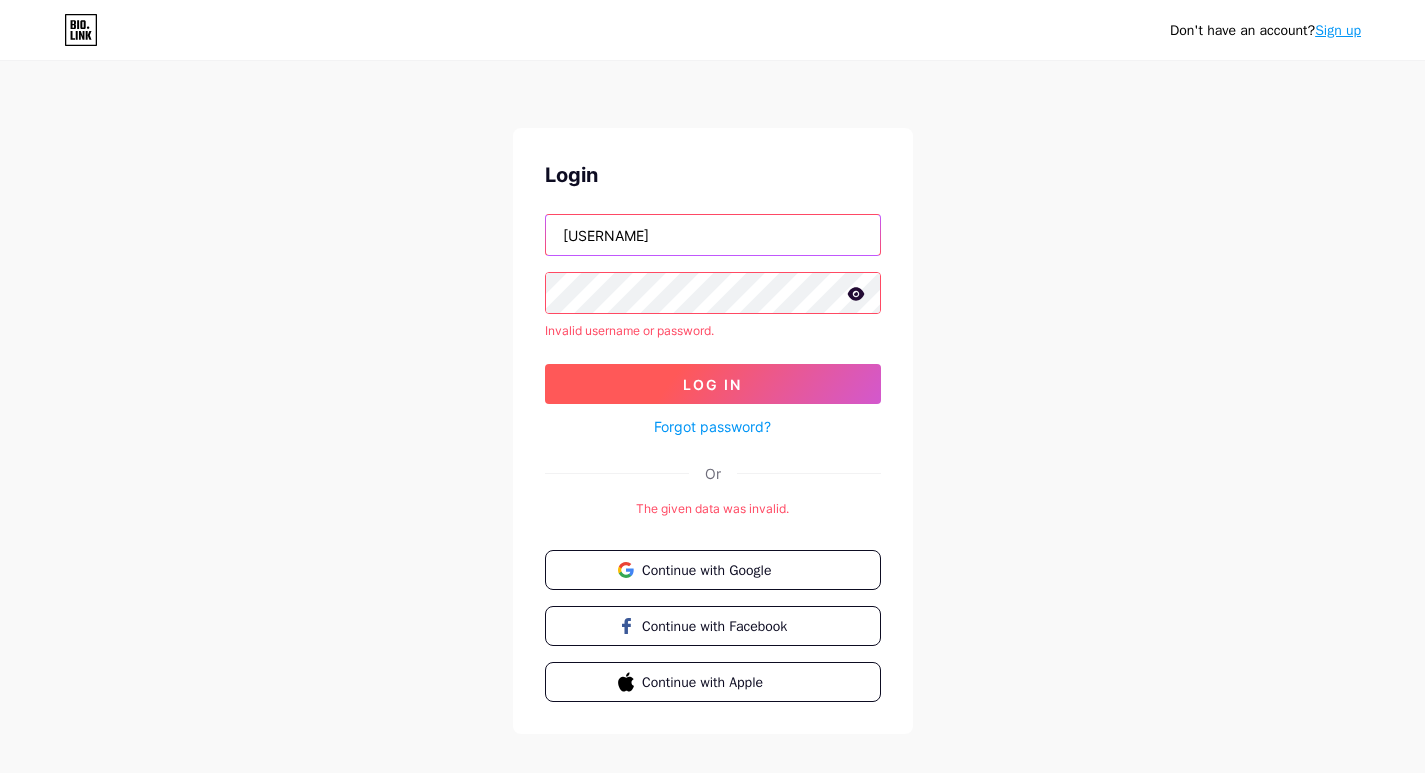 type on "[USERNAME]" 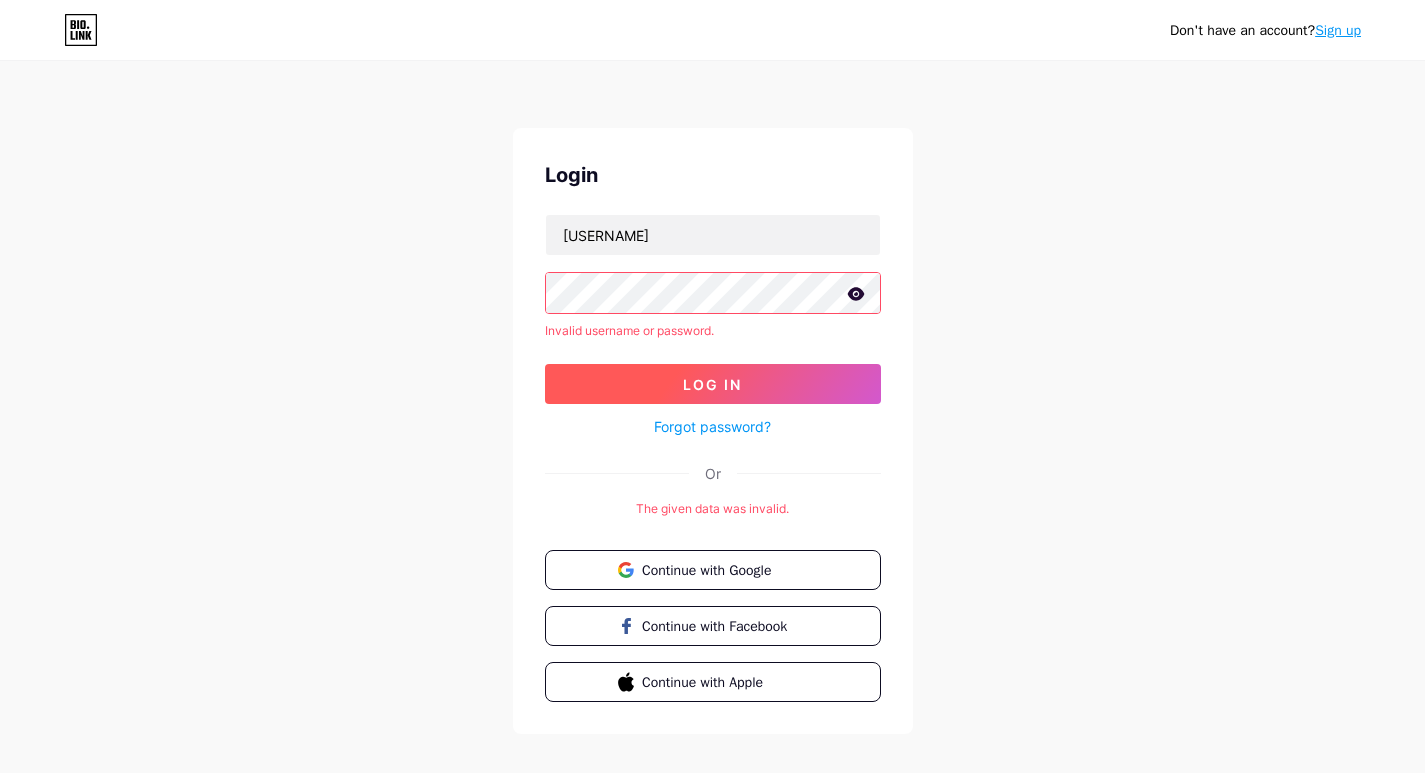 click on "Log In" at bounding box center (713, 384) 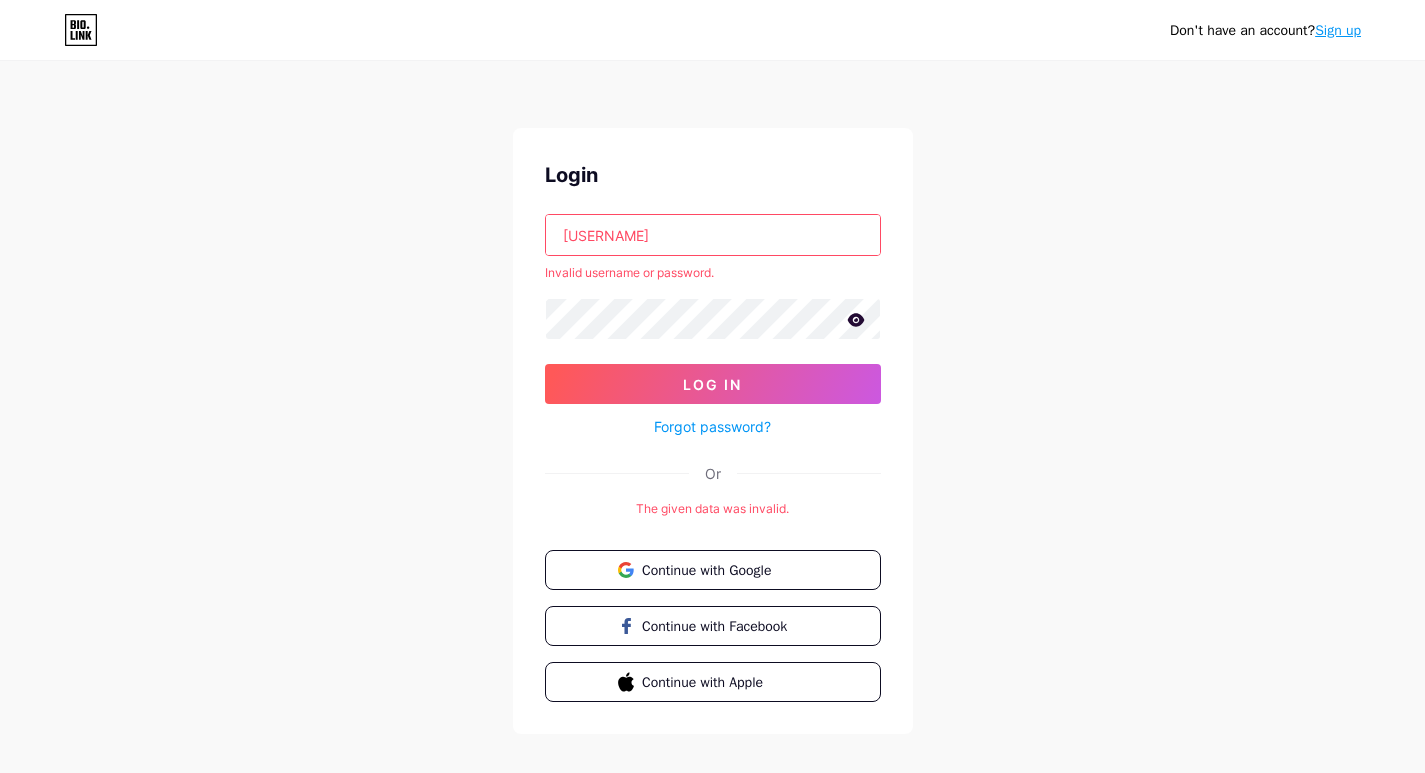 click 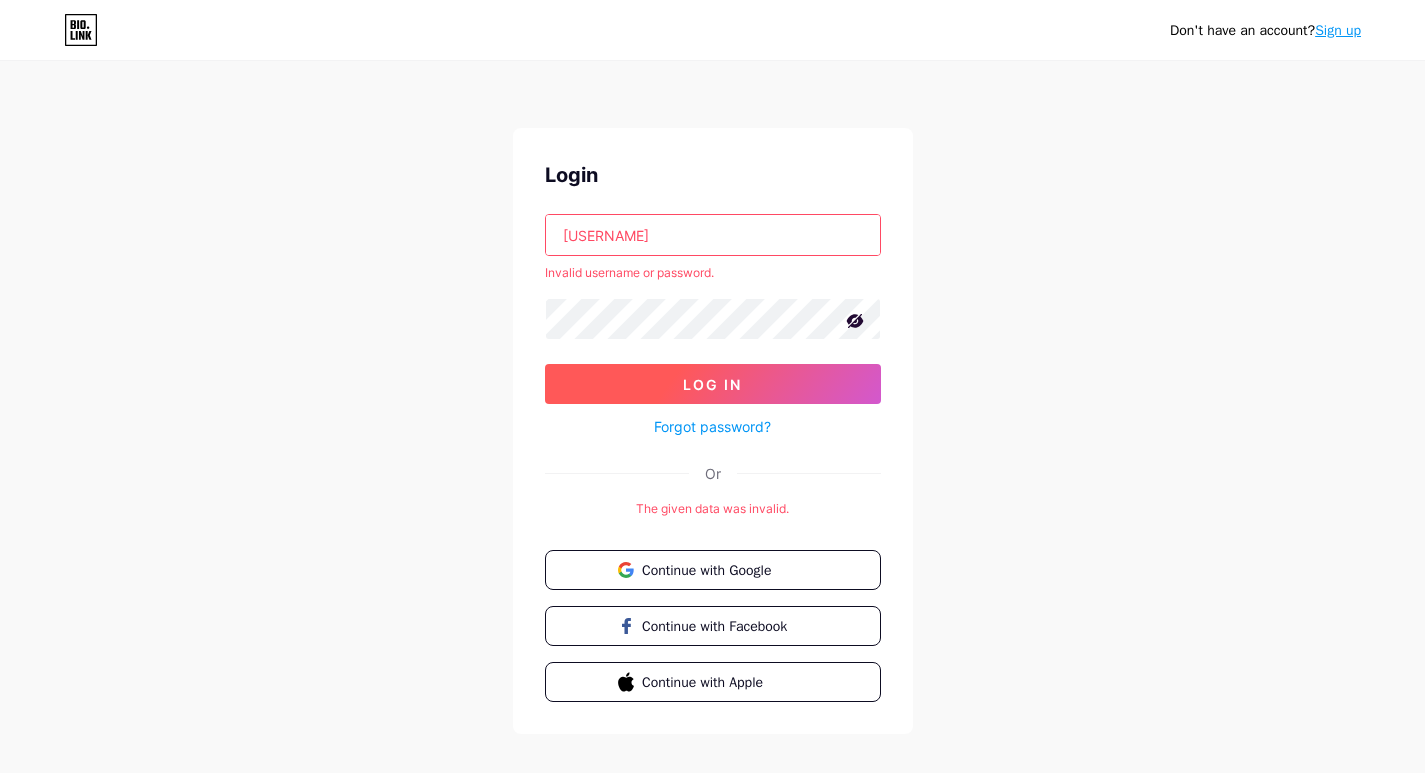 click on "Log In" at bounding box center [713, 384] 